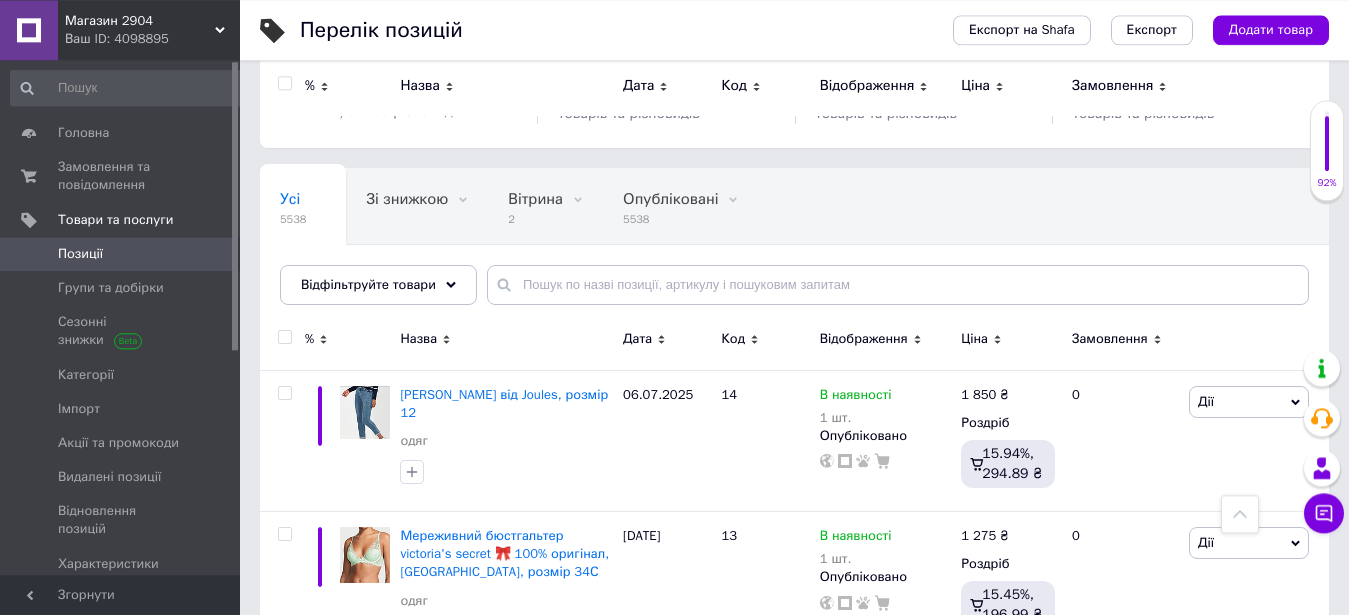 scroll, scrollTop: 0, scrollLeft: 0, axis: both 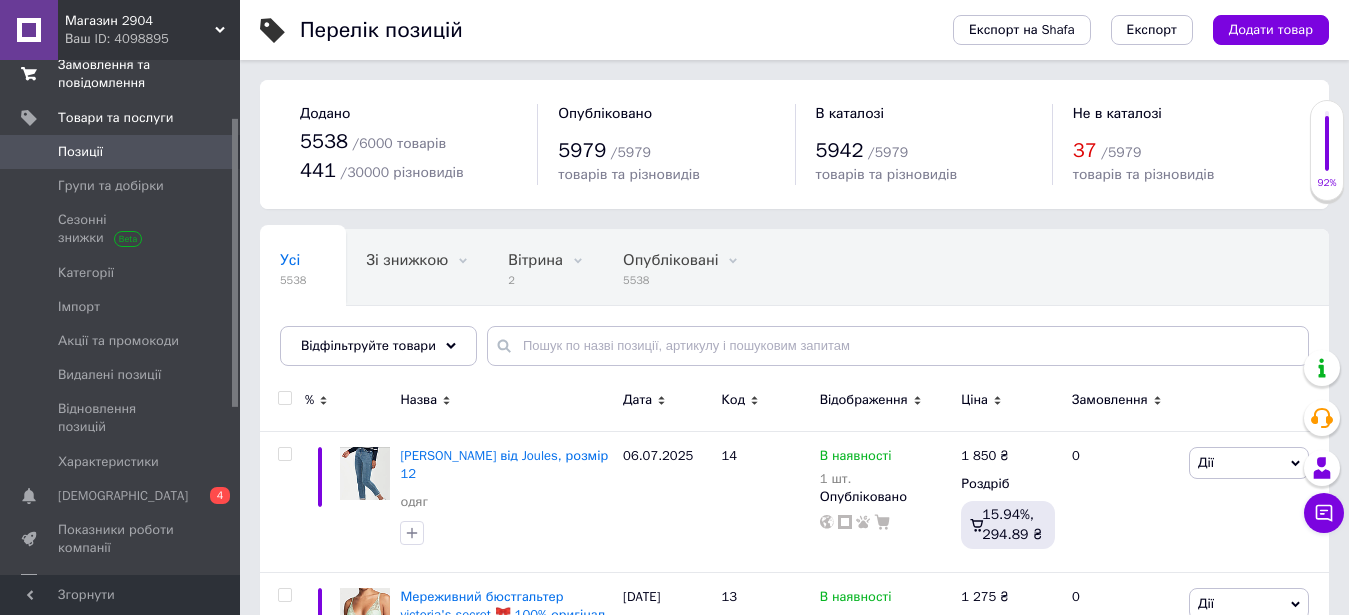 click on "Замовлення та повідомлення" at bounding box center (121, 74) 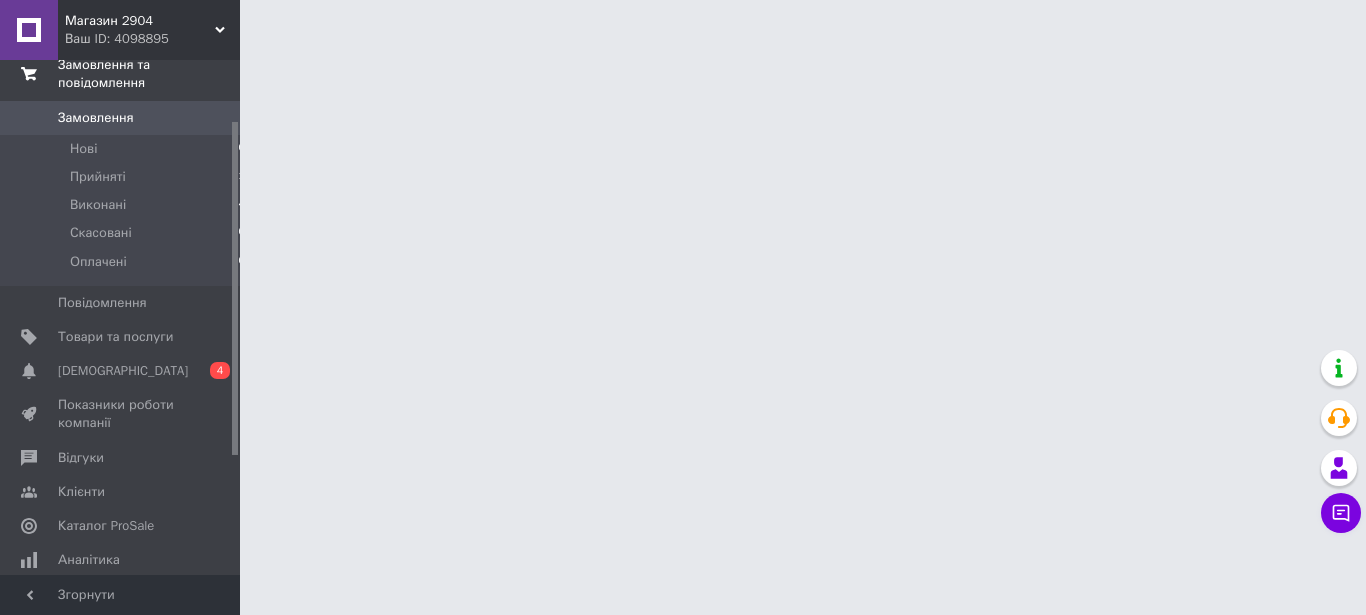 scroll, scrollTop: 93, scrollLeft: 0, axis: vertical 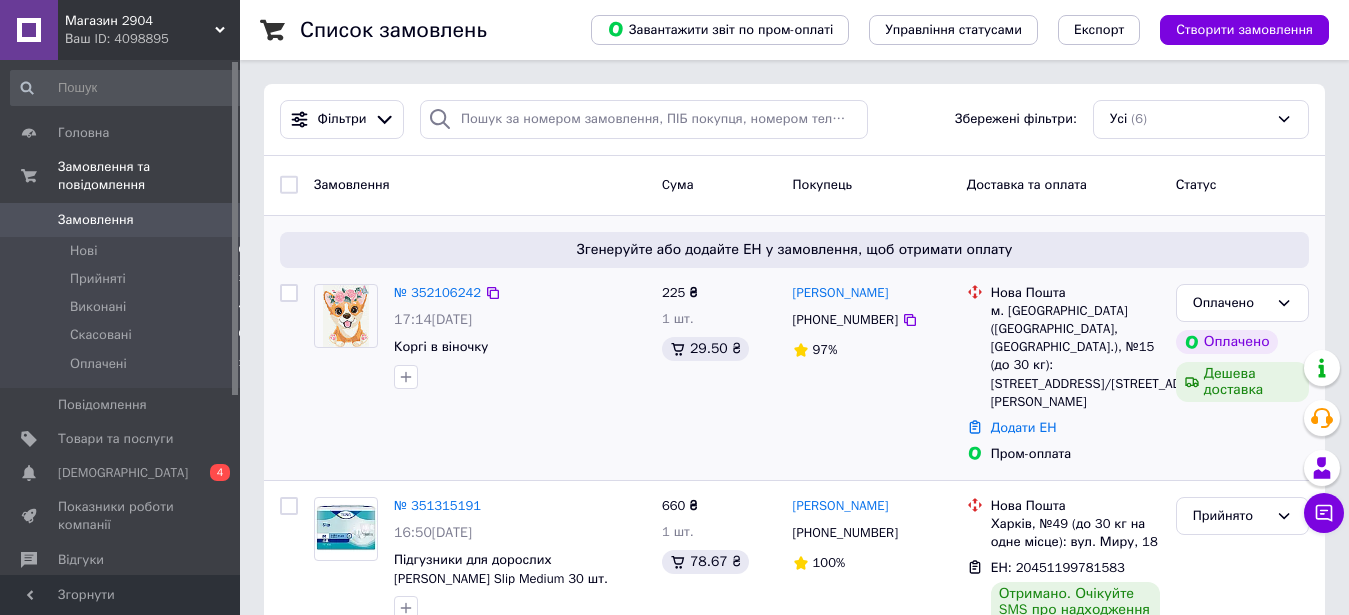 click at bounding box center (346, 316) 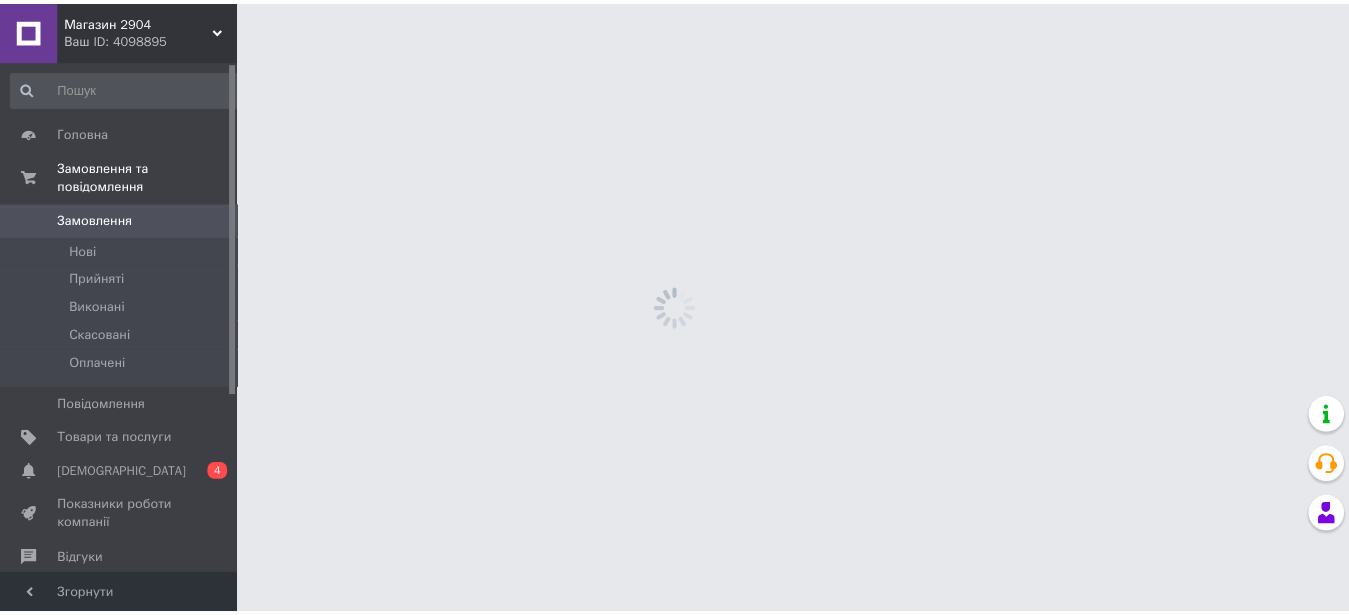 scroll, scrollTop: 0, scrollLeft: 0, axis: both 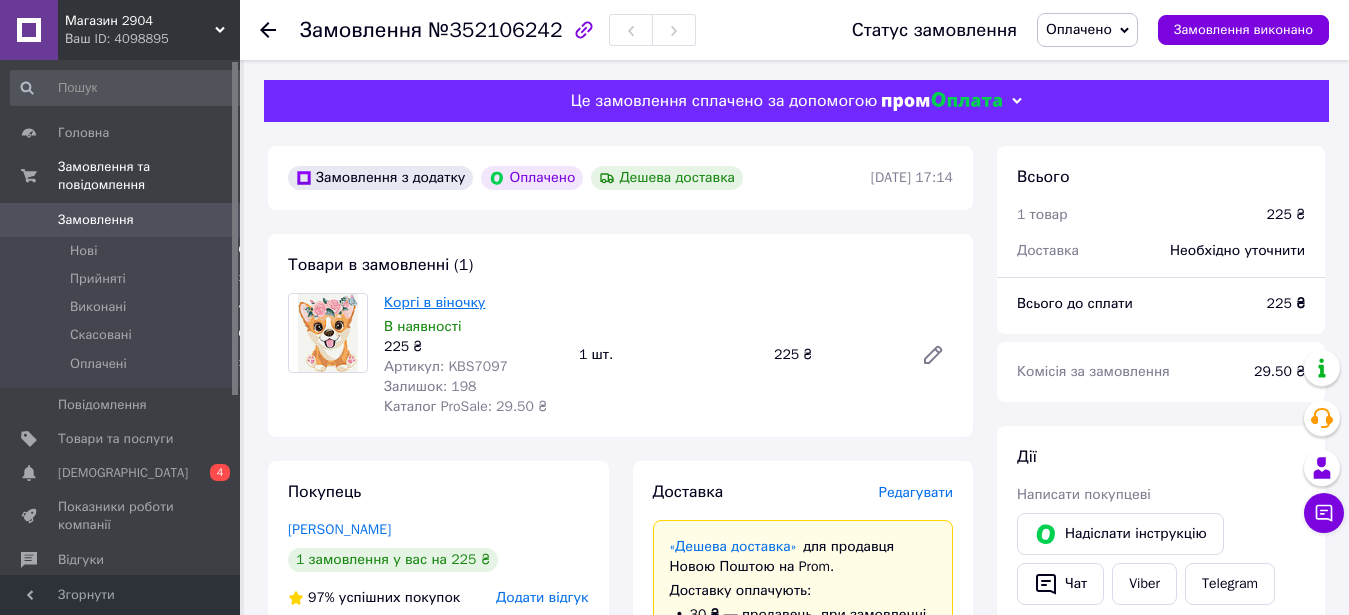 click on "Коргі в віночку" at bounding box center (434, 302) 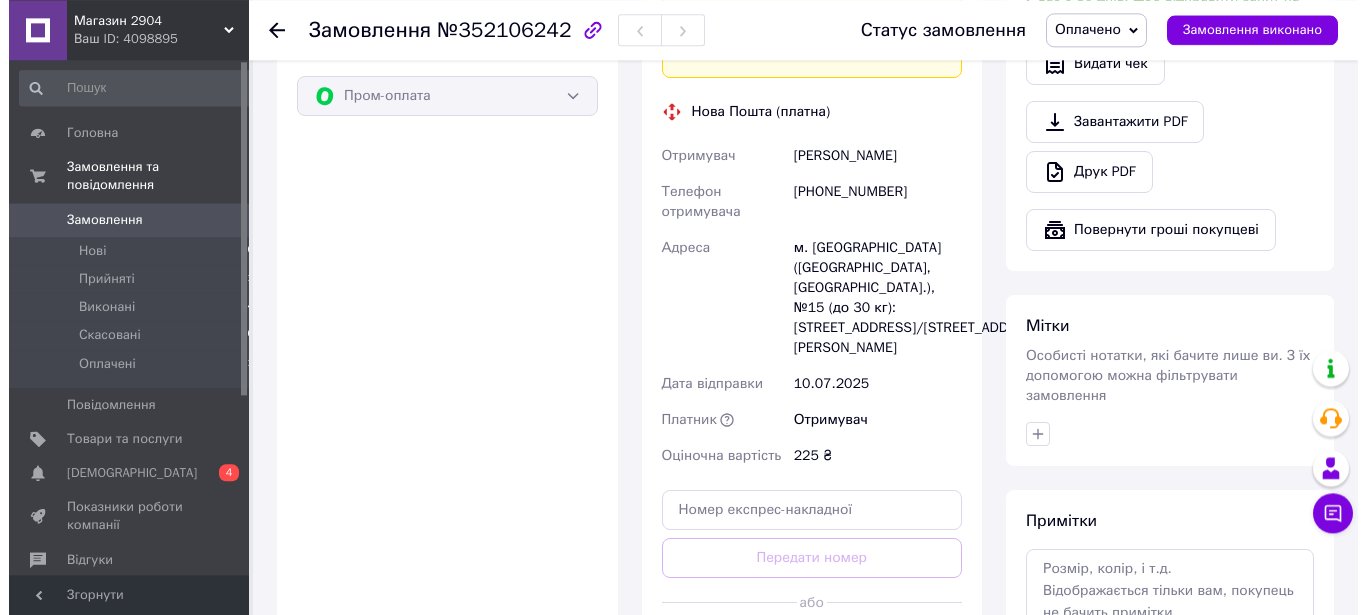 scroll, scrollTop: 306, scrollLeft: 0, axis: vertical 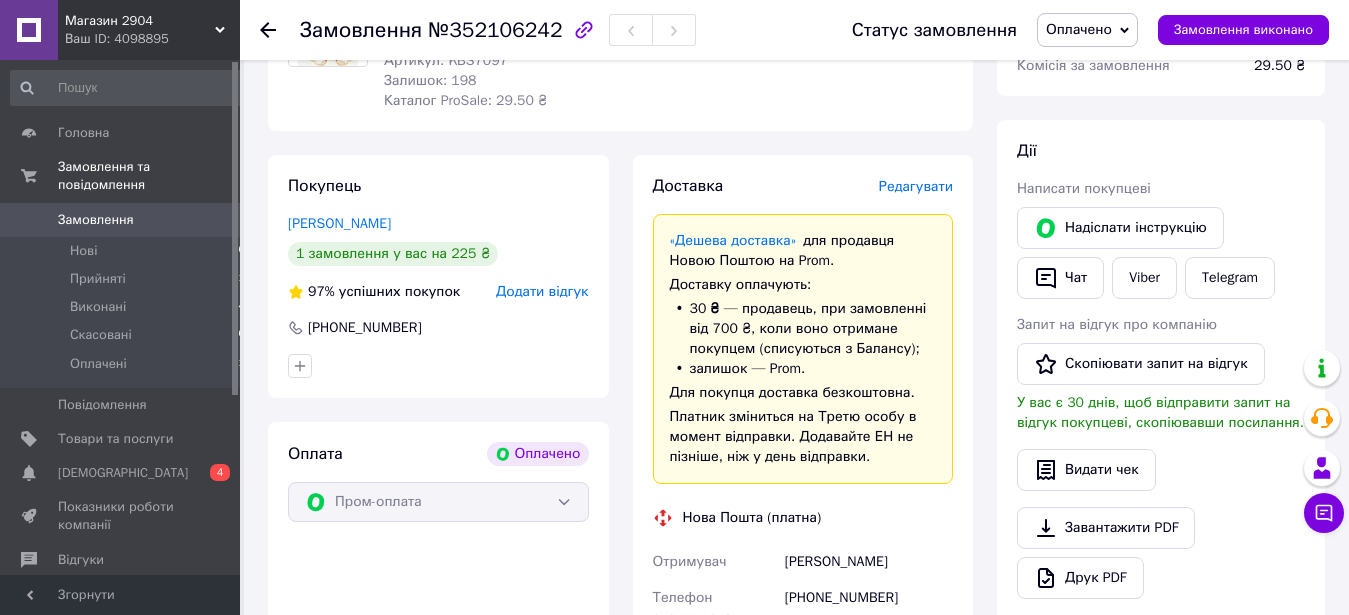 click on "Редагувати" at bounding box center [916, 186] 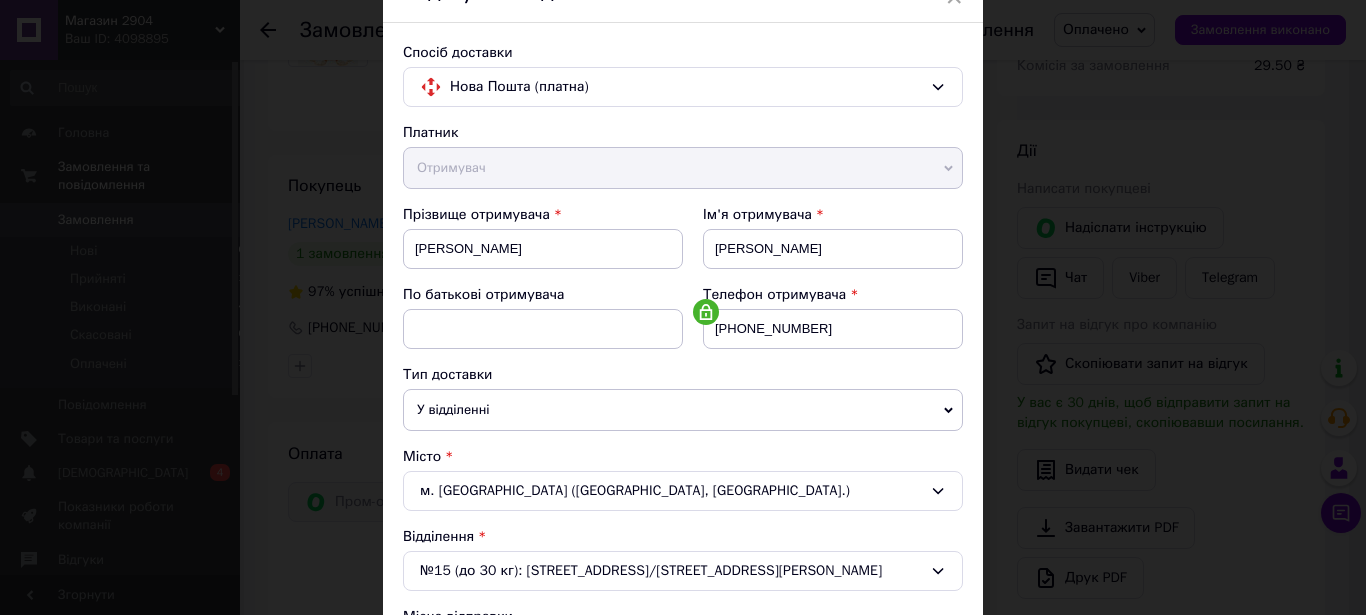 scroll, scrollTop: 342, scrollLeft: 0, axis: vertical 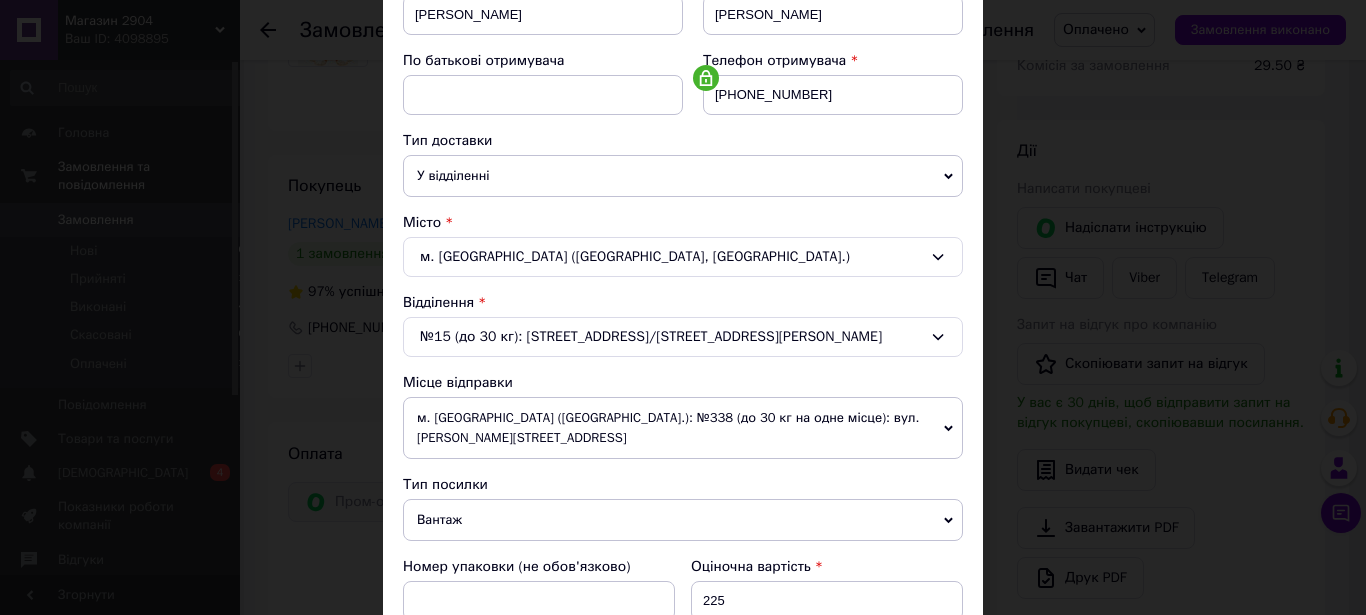 click on "м. Київ (Київська обл.): №338 (до 30 кг на одне місце): вул. Максима Берлінського, 14" at bounding box center (683, 428) 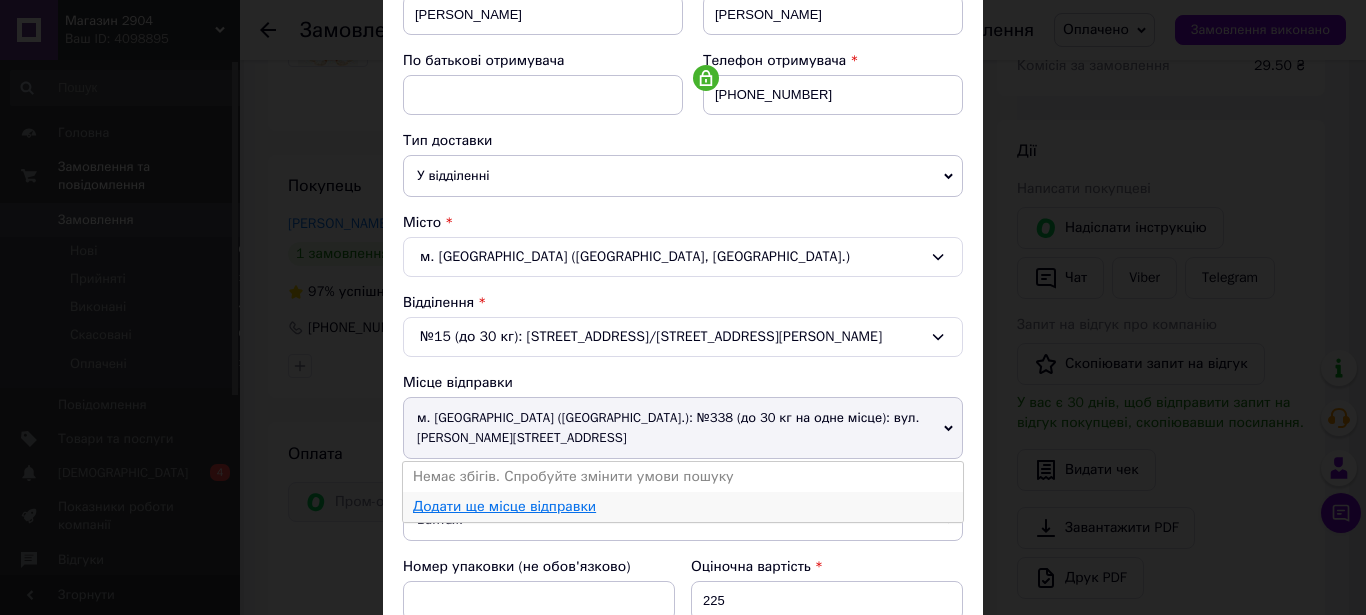 click on "Додати ще місце відправки" at bounding box center (504, 506) 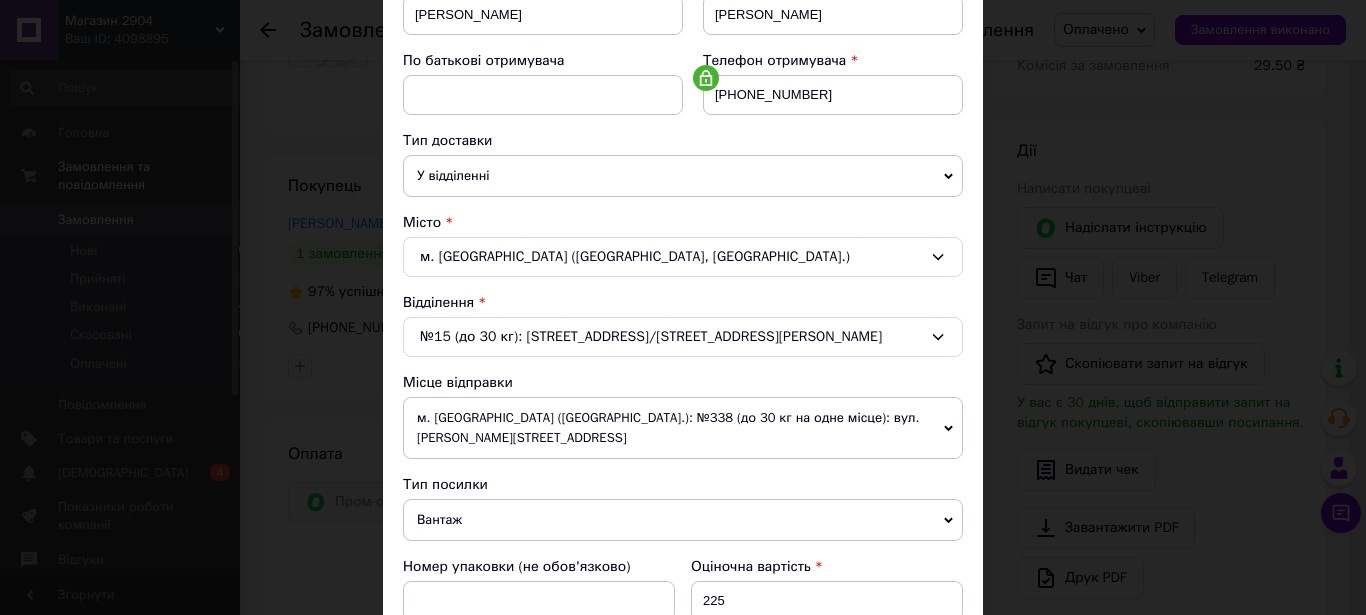 click 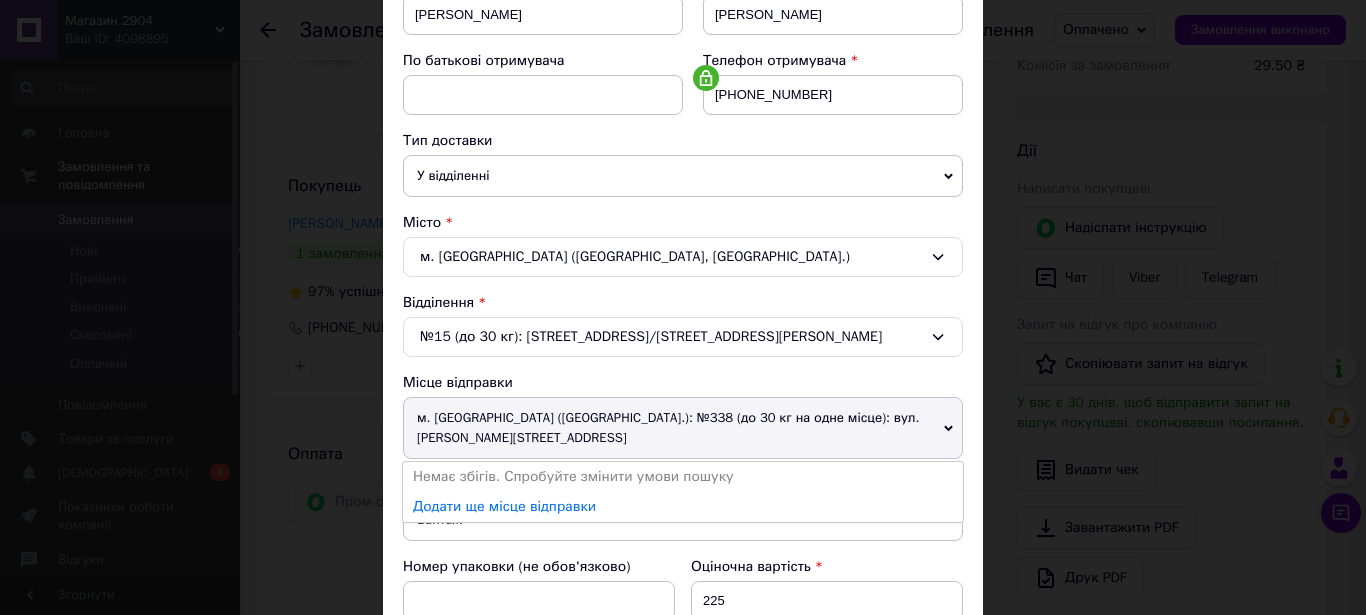 click 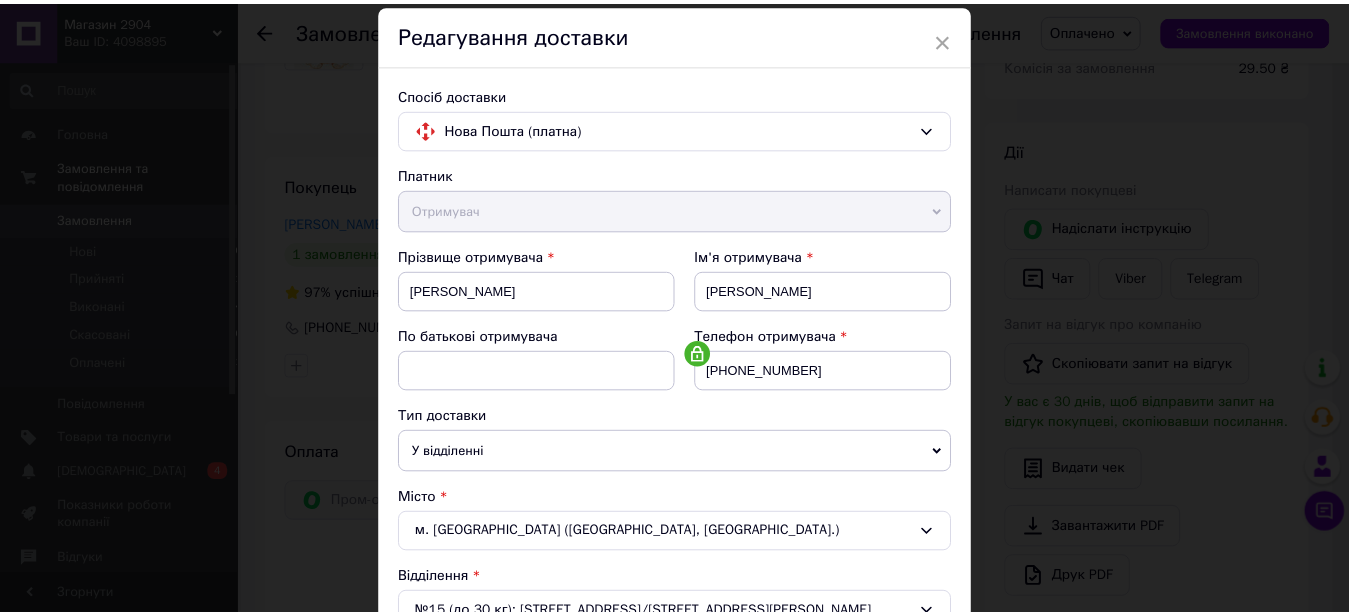 scroll, scrollTop: 0, scrollLeft: 0, axis: both 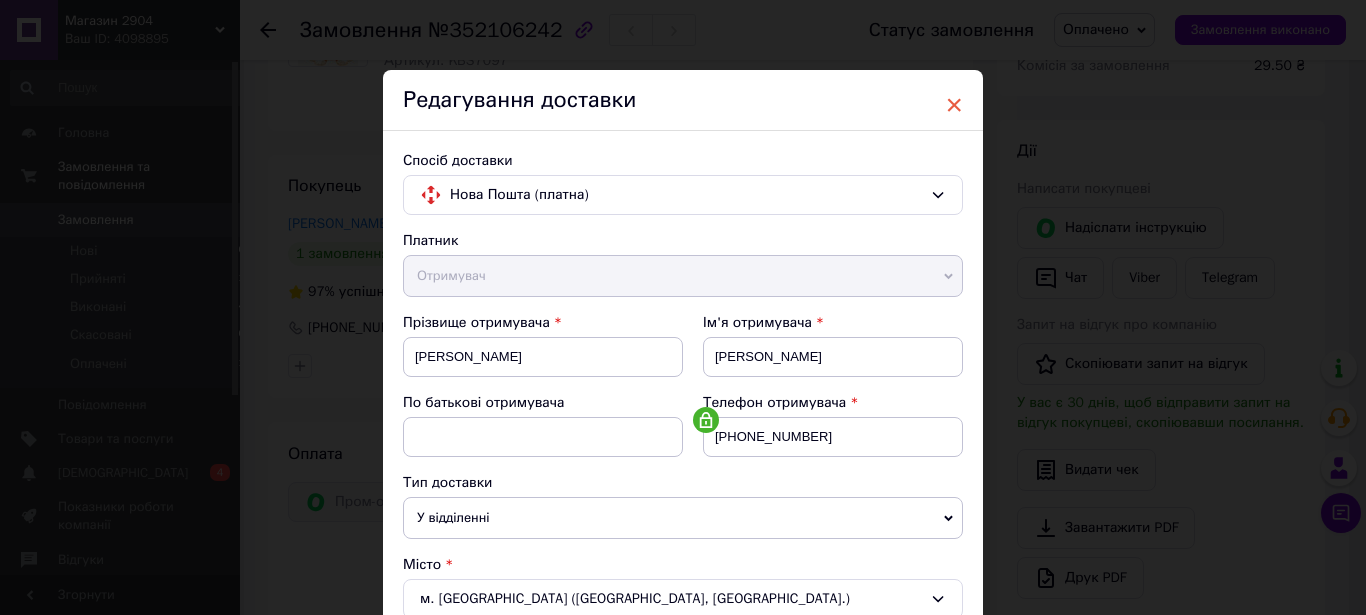 click on "×" at bounding box center (954, 105) 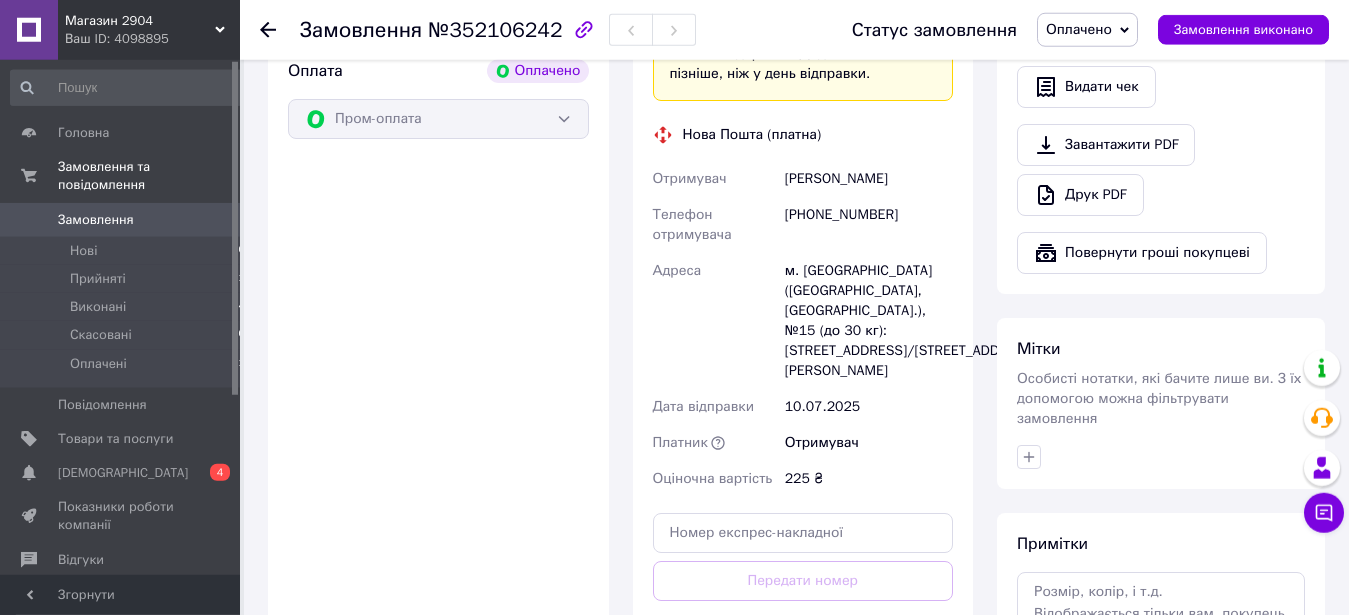 scroll, scrollTop: 816, scrollLeft: 0, axis: vertical 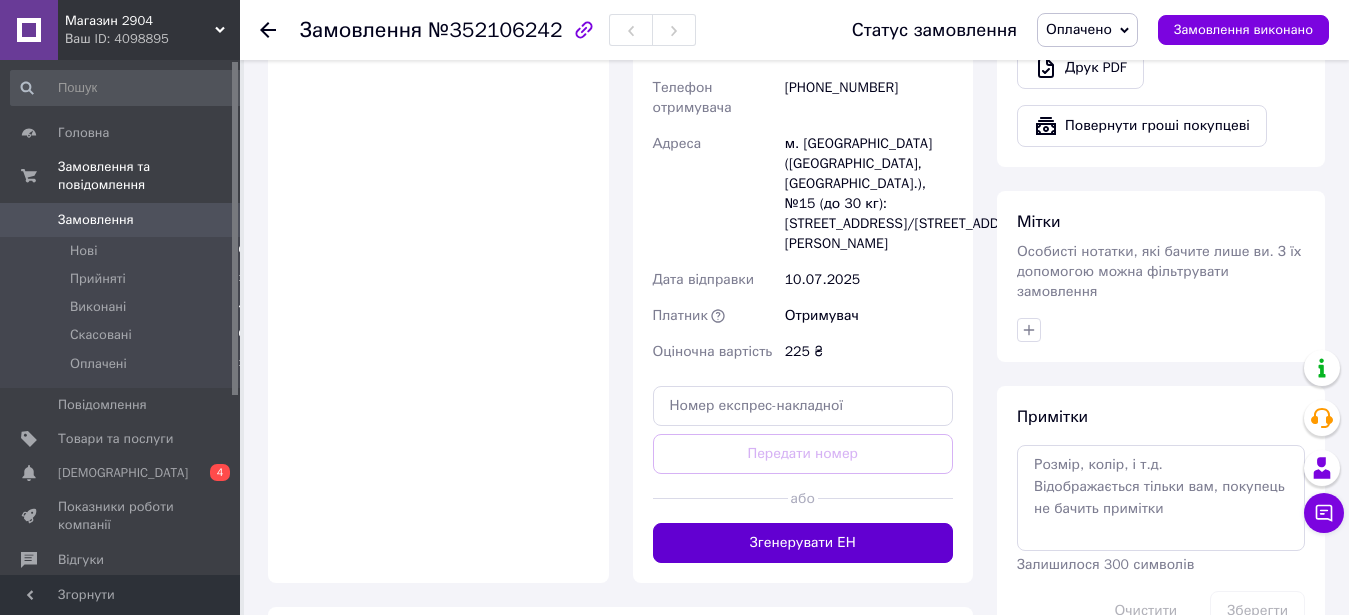 click on "Згенерувати ЕН" at bounding box center (803, 543) 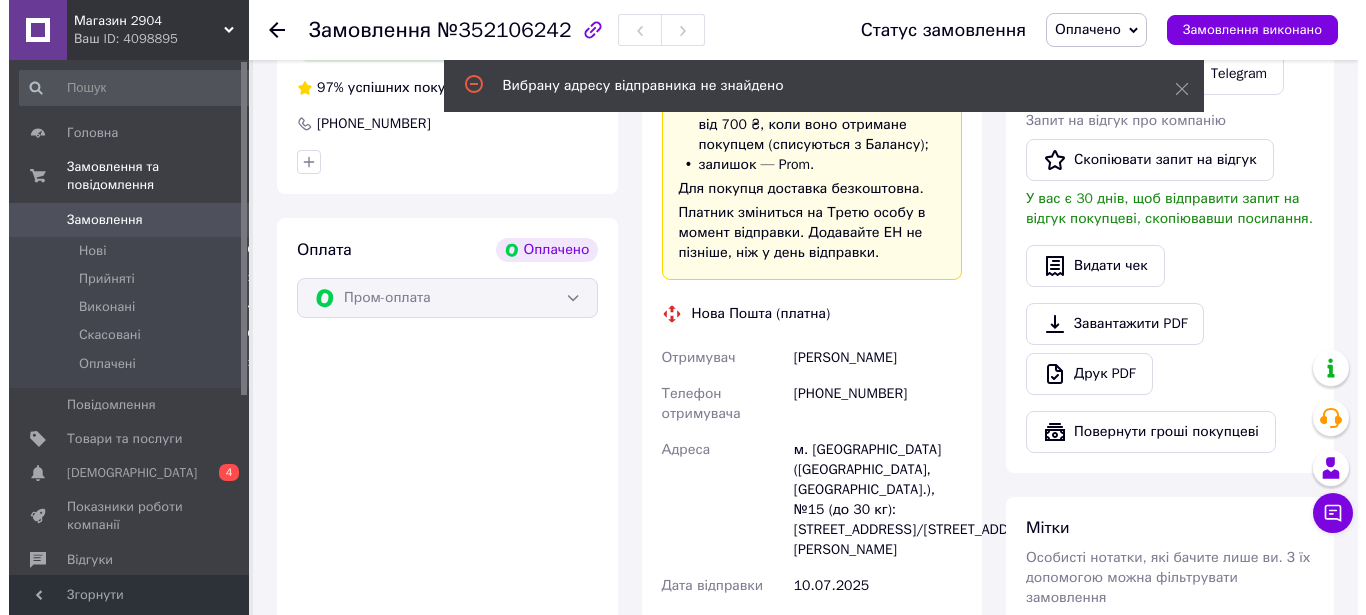 scroll, scrollTop: 102, scrollLeft: 0, axis: vertical 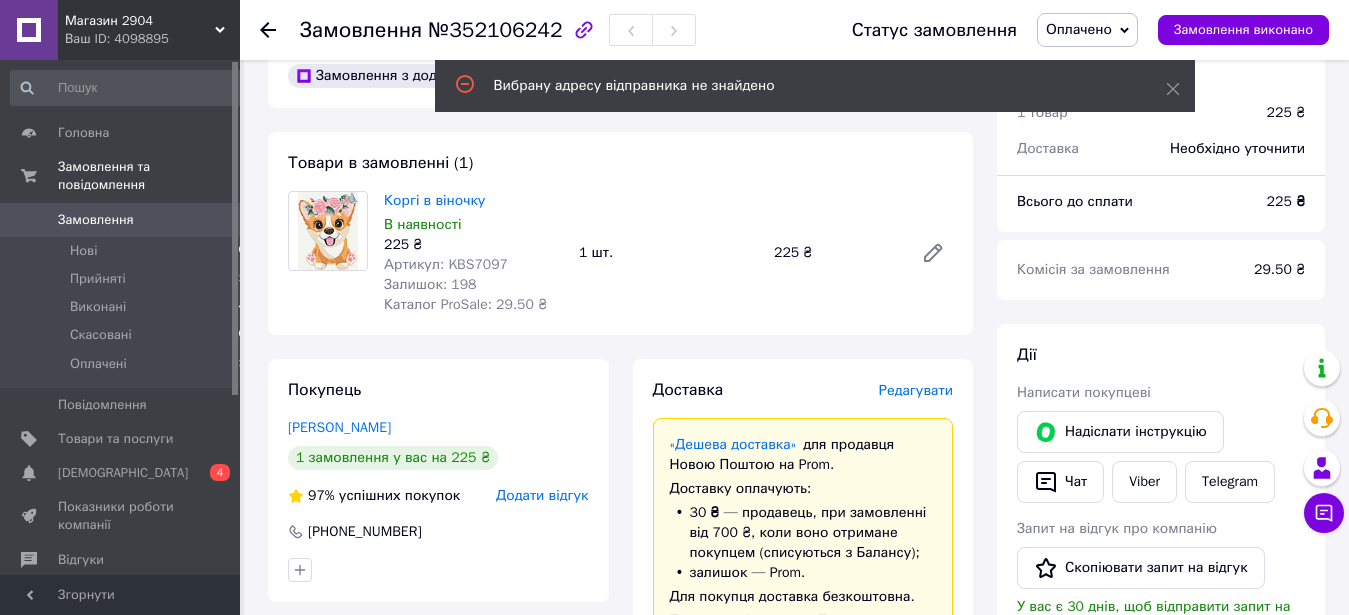 click on "Редагувати" at bounding box center (916, 390) 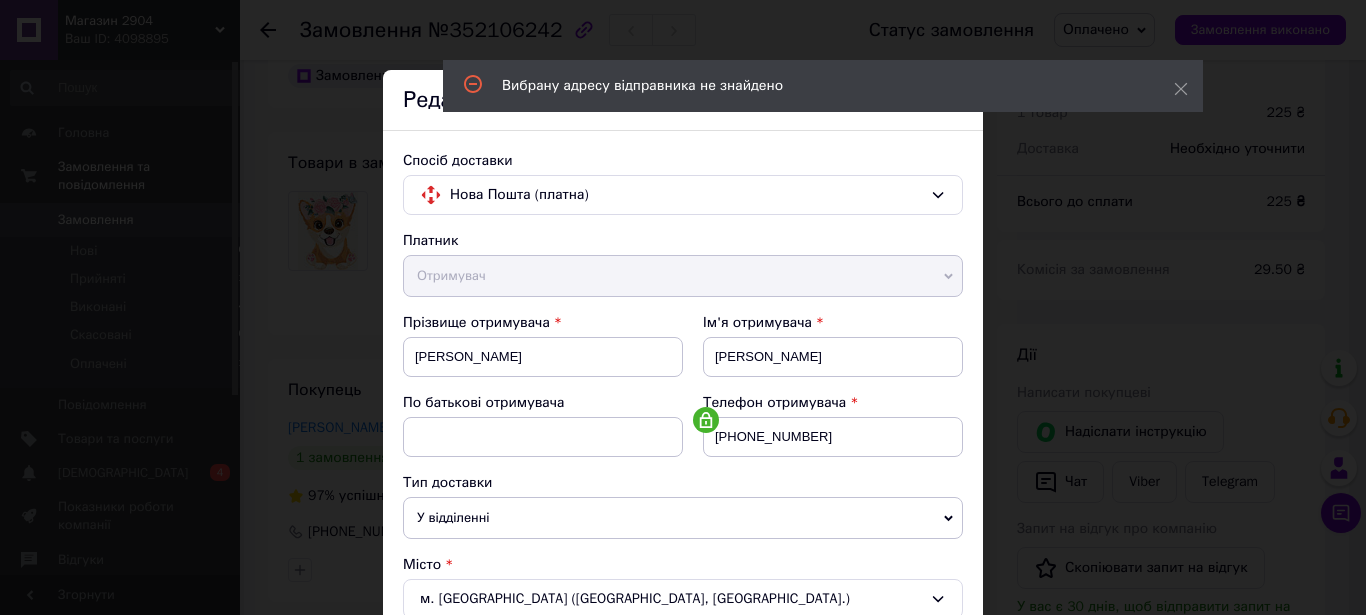 scroll, scrollTop: 342, scrollLeft: 0, axis: vertical 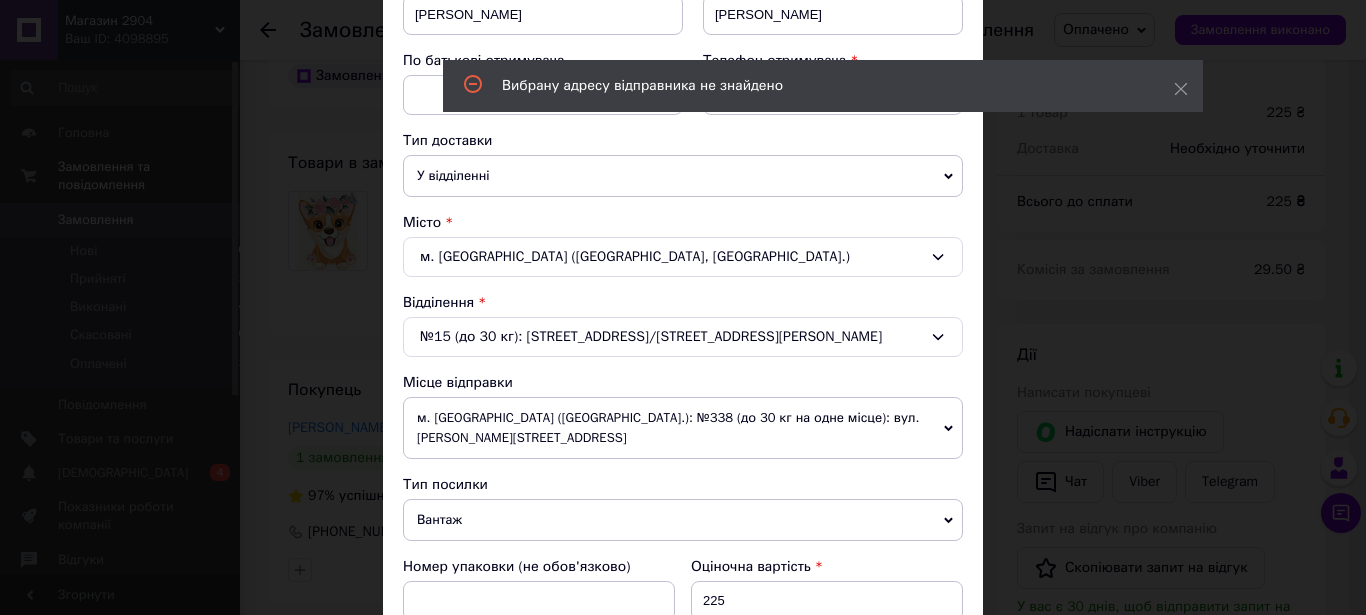 click on "м. Київ (Київська обл.): №338 (до 30 кг на одне місце): вул. Максима Берлінського, 14" at bounding box center (683, 428) 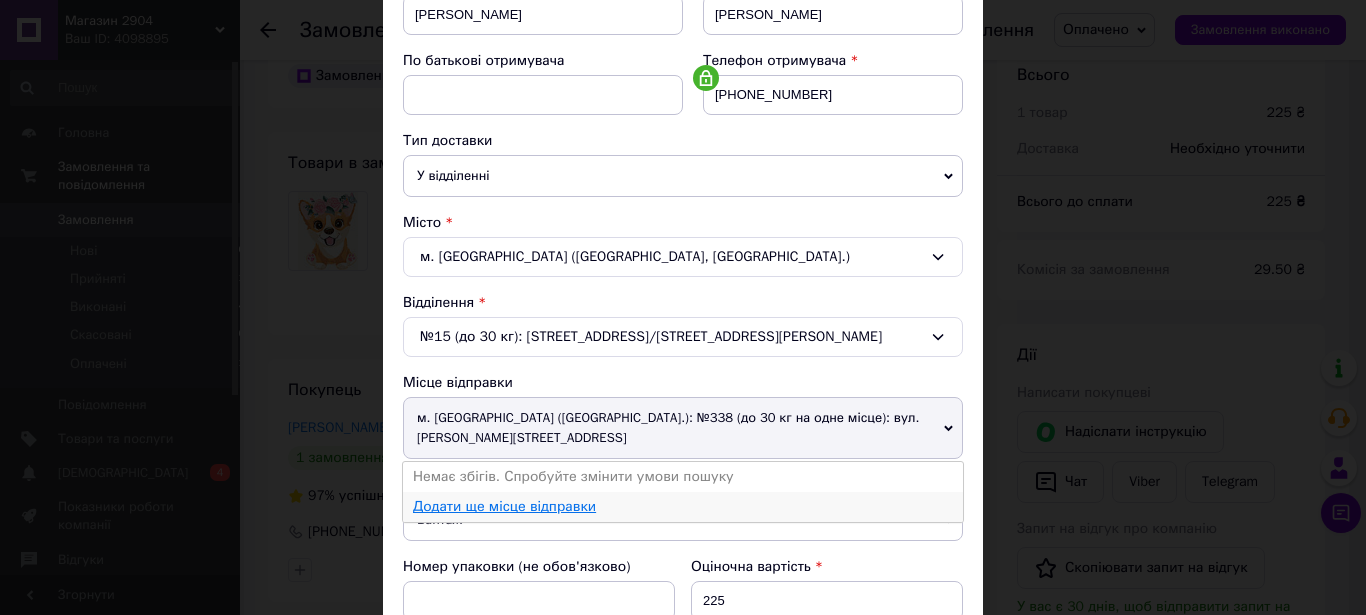 click on "Додати ще місце відправки" at bounding box center [504, 506] 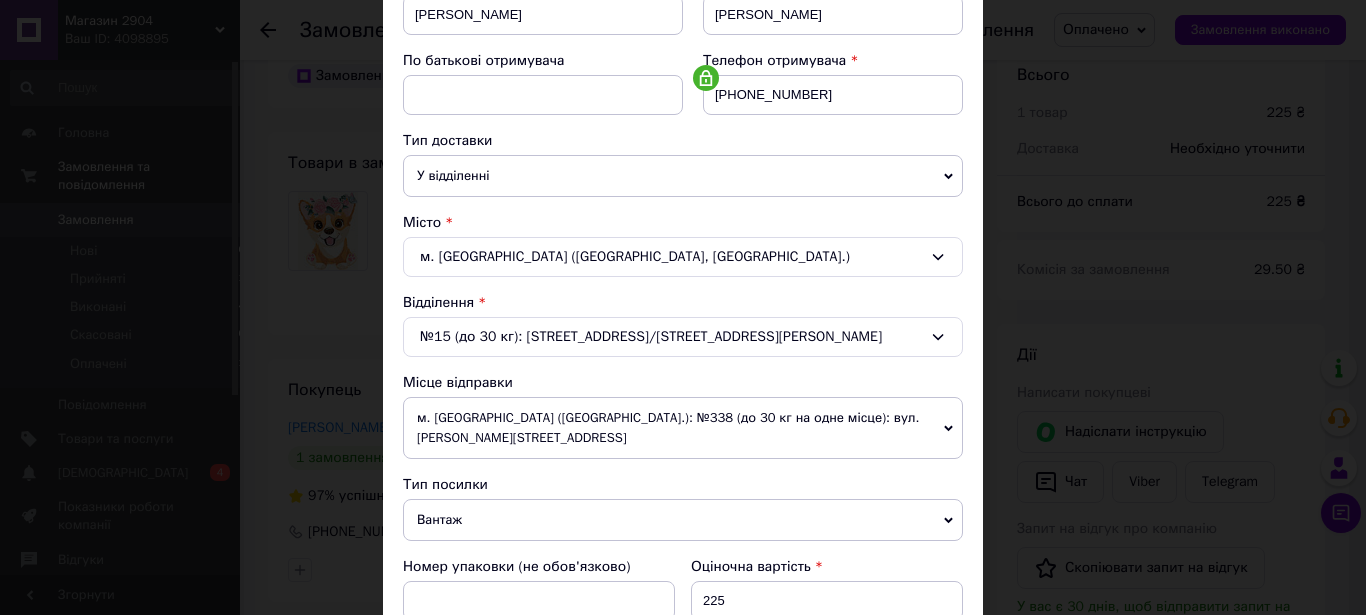 click on "м. Київ (Київська обл.): №338 (до 30 кг на одне місце): вул. Максима Берлінського, 14" at bounding box center (683, 428) 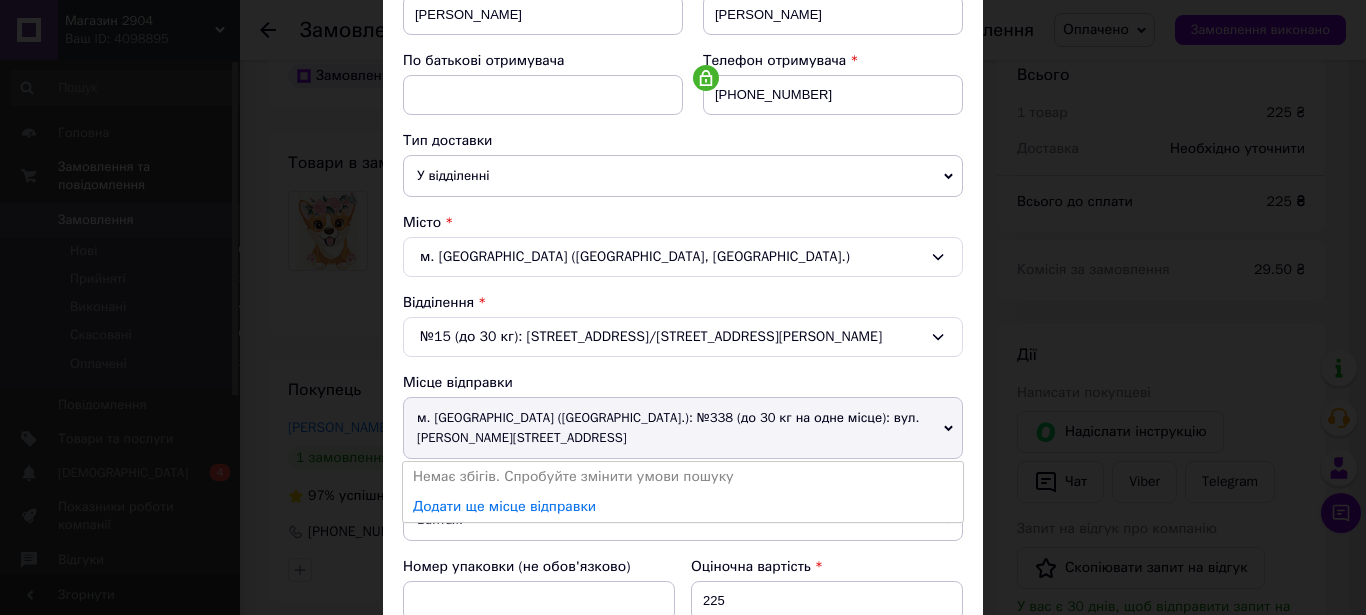 click on "м. Київ (Київська обл.): №338 (до 30 кг на одне місце): вул. Максима Берлінського, 14" at bounding box center (683, 428) 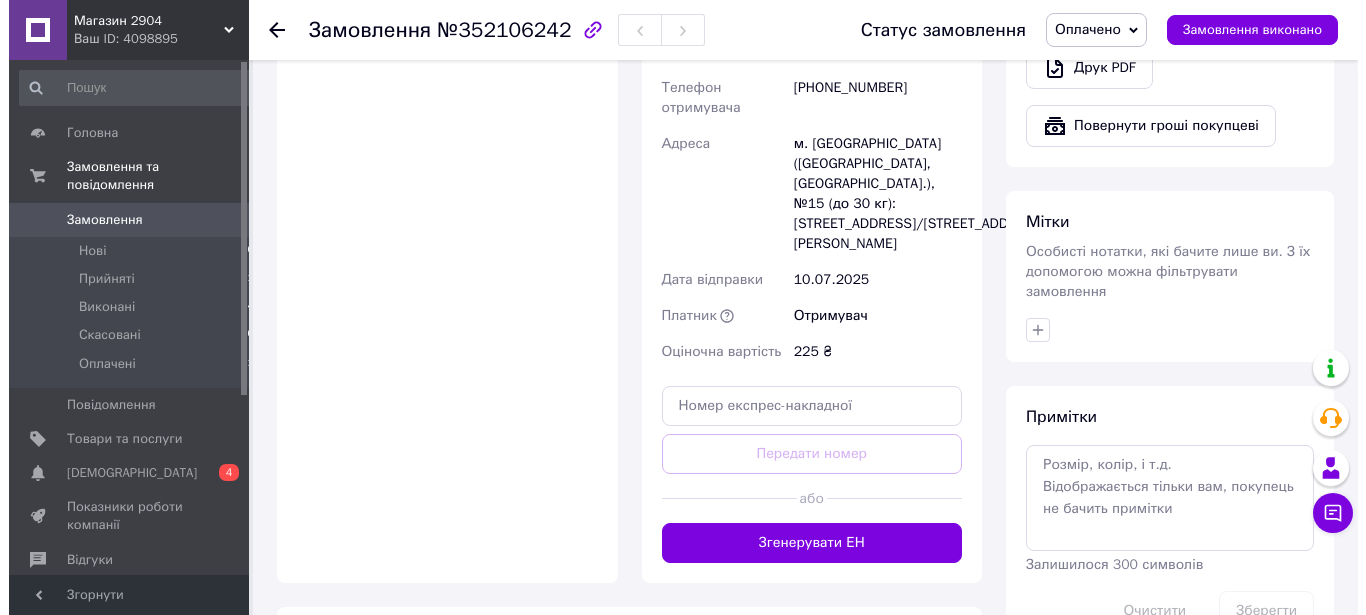 scroll, scrollTop: 408, scrollLeft: 0, axis: vertical 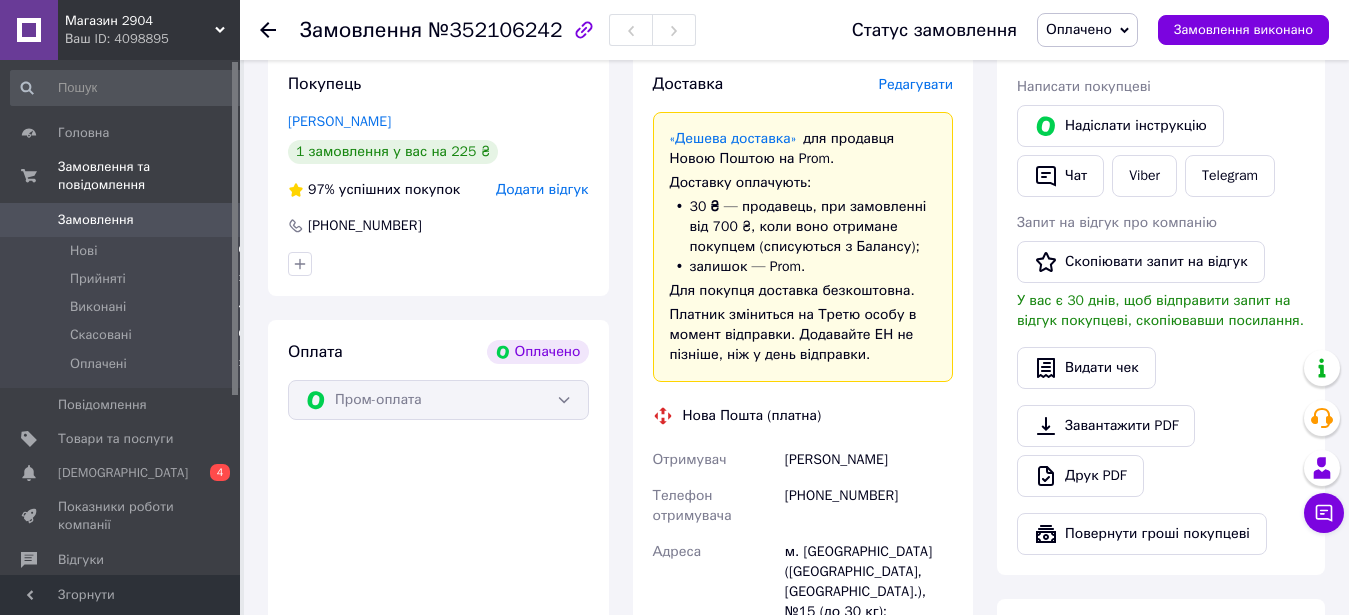 click on "Редагувати" at bounding box center [916, 84] 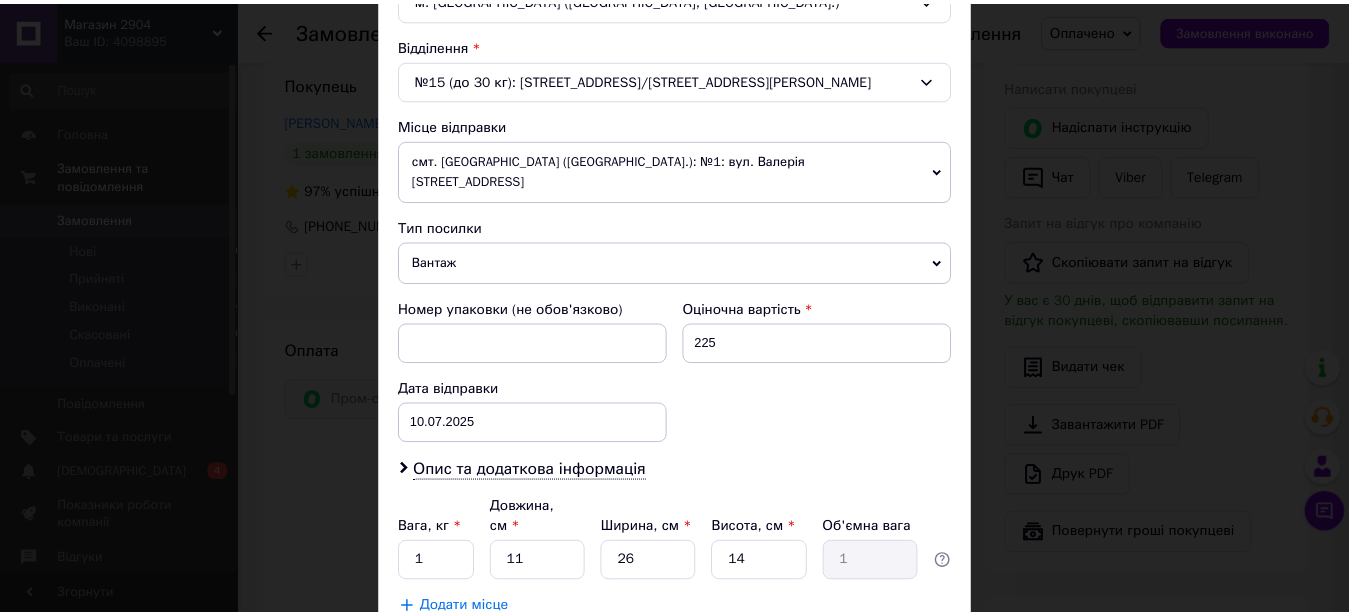scroll, scrollTop: 713, scrollLeft: 0, axis: vertical 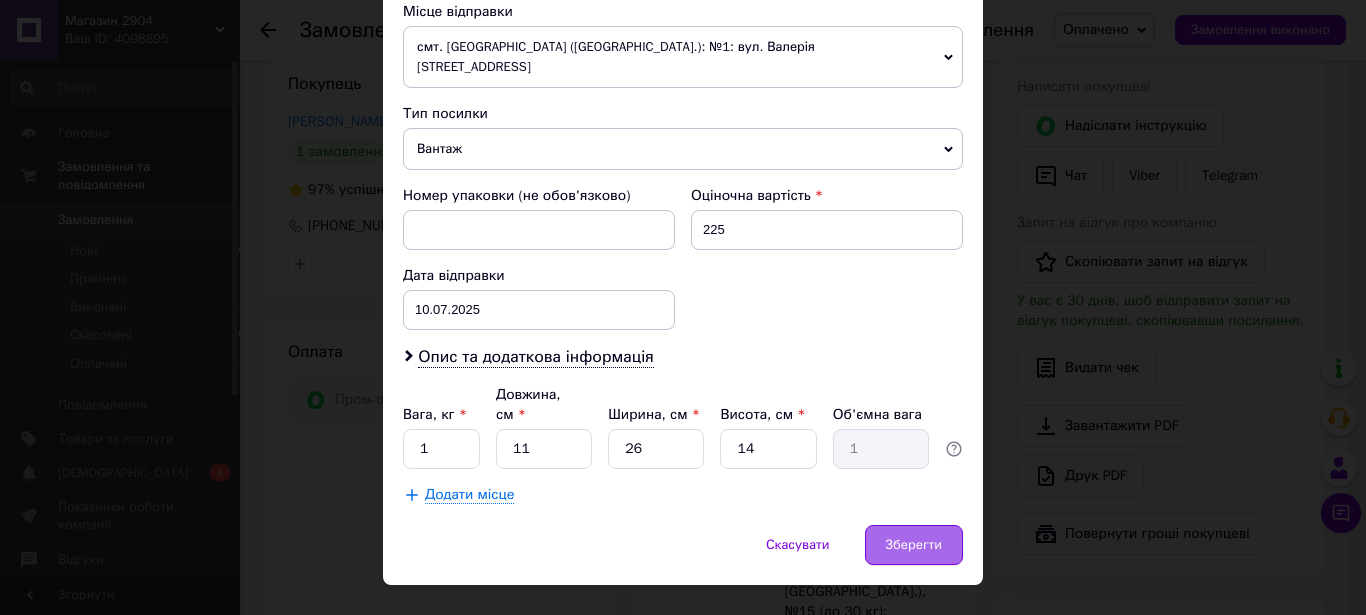 click on "Зберегти" at bounding box center [914, 545] 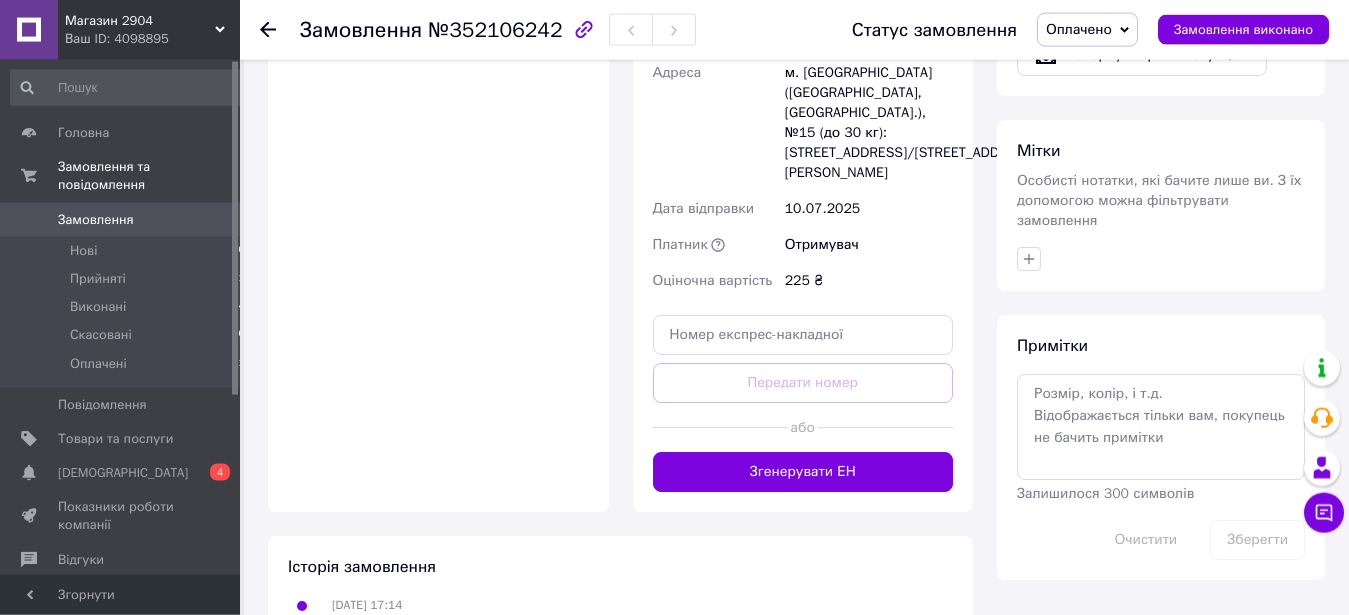 scroll, scrollTop: 918, scrollLeft: 0, axis: vertical 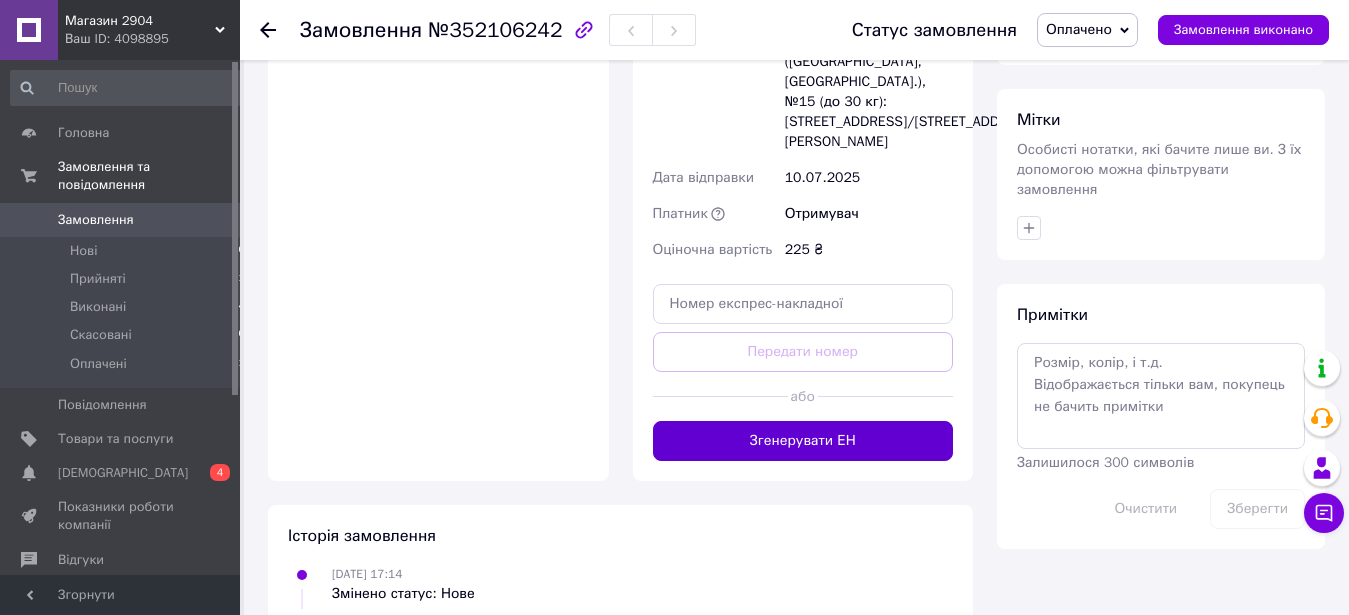 click on "Згенерувати ЕН" at bounding box center (803, 441) 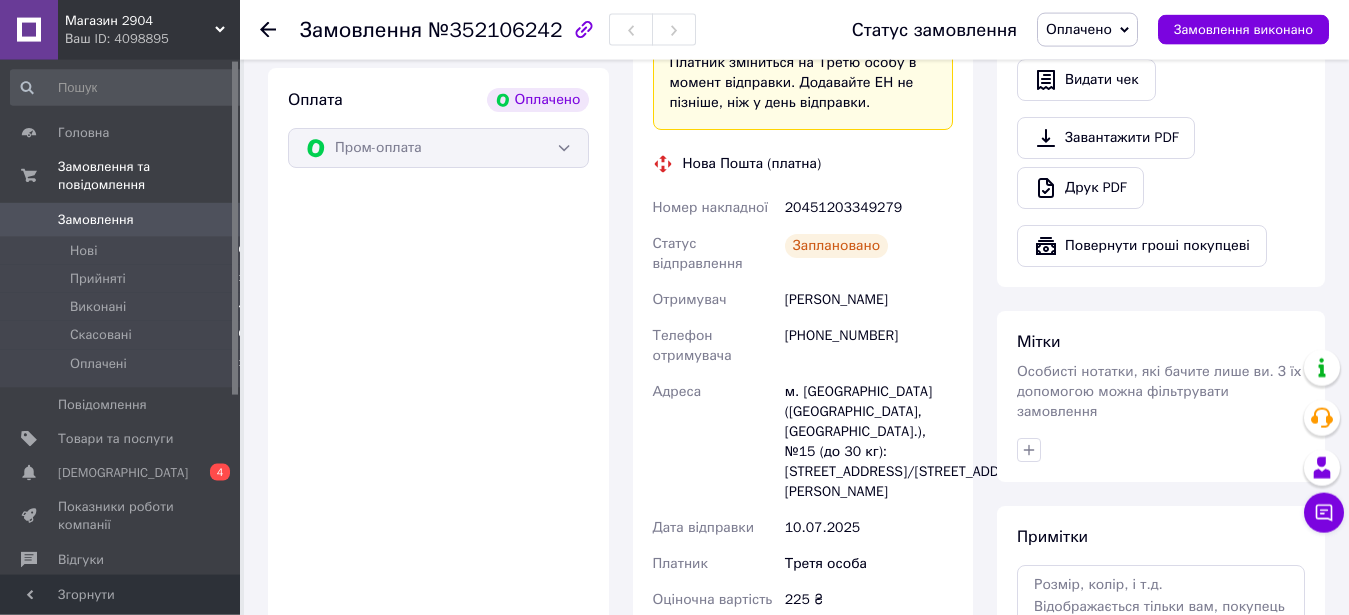 scroll, scrollTop: 510, scrollLeft: 0, axis: vertical 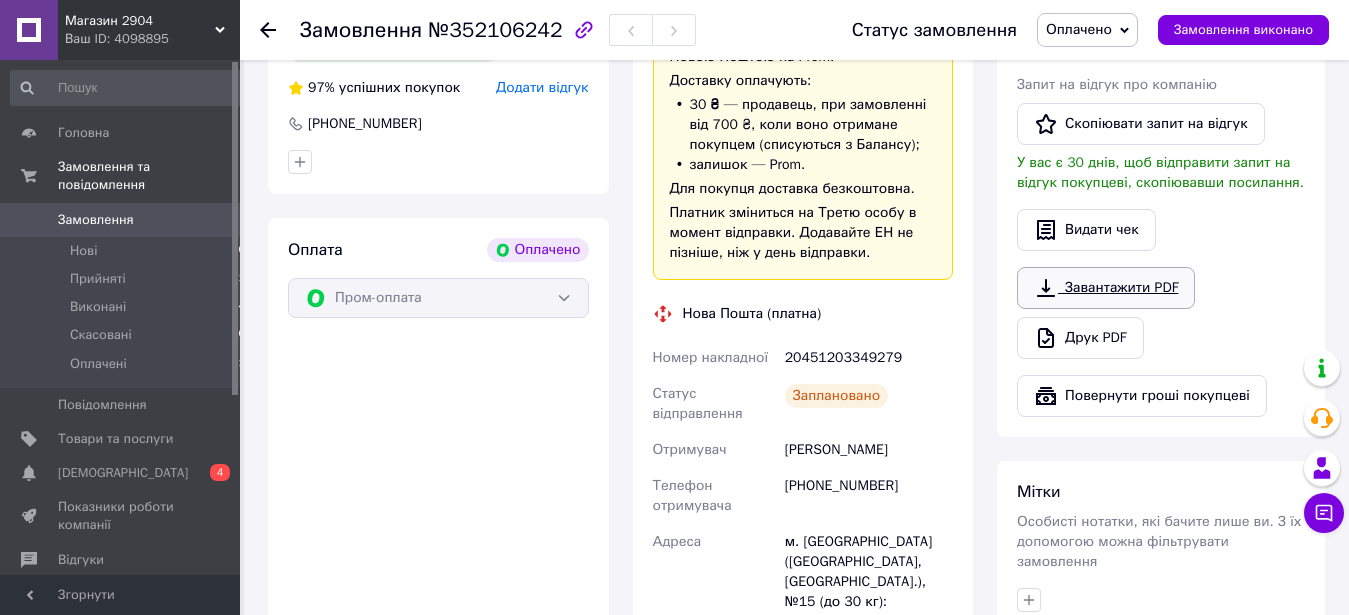 click on "Завантажити PDF" at bounding box center (1106, 288) 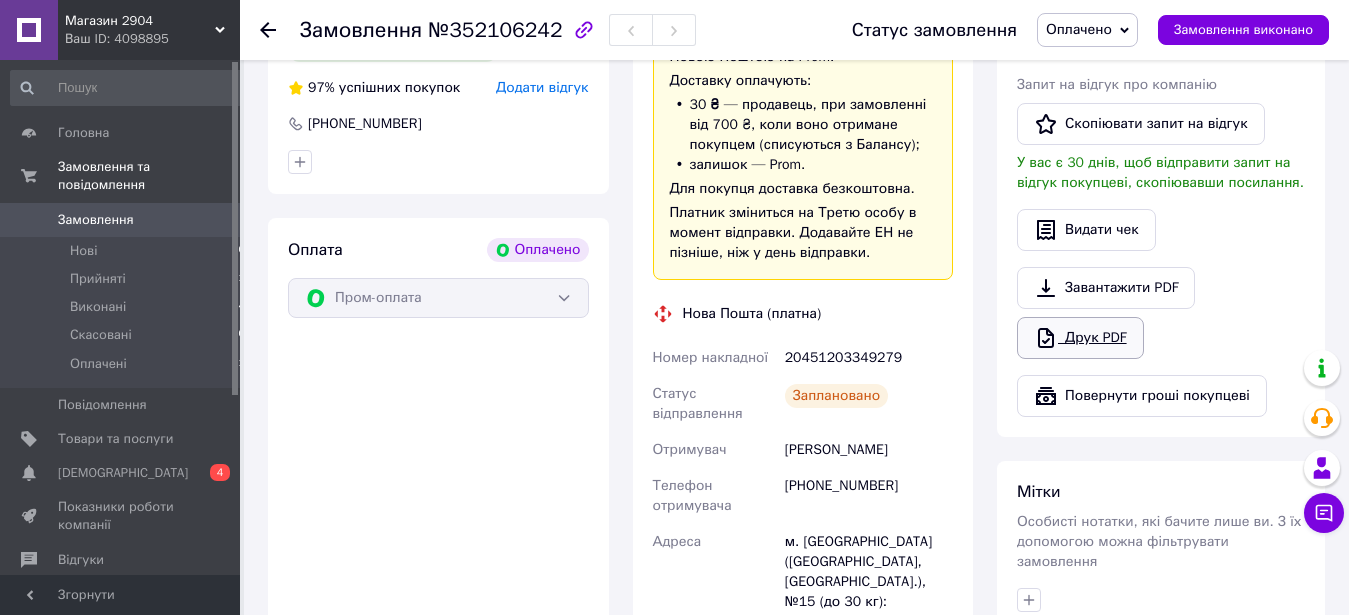 click on "Друк PDF" at bounding box center [1080, 338] 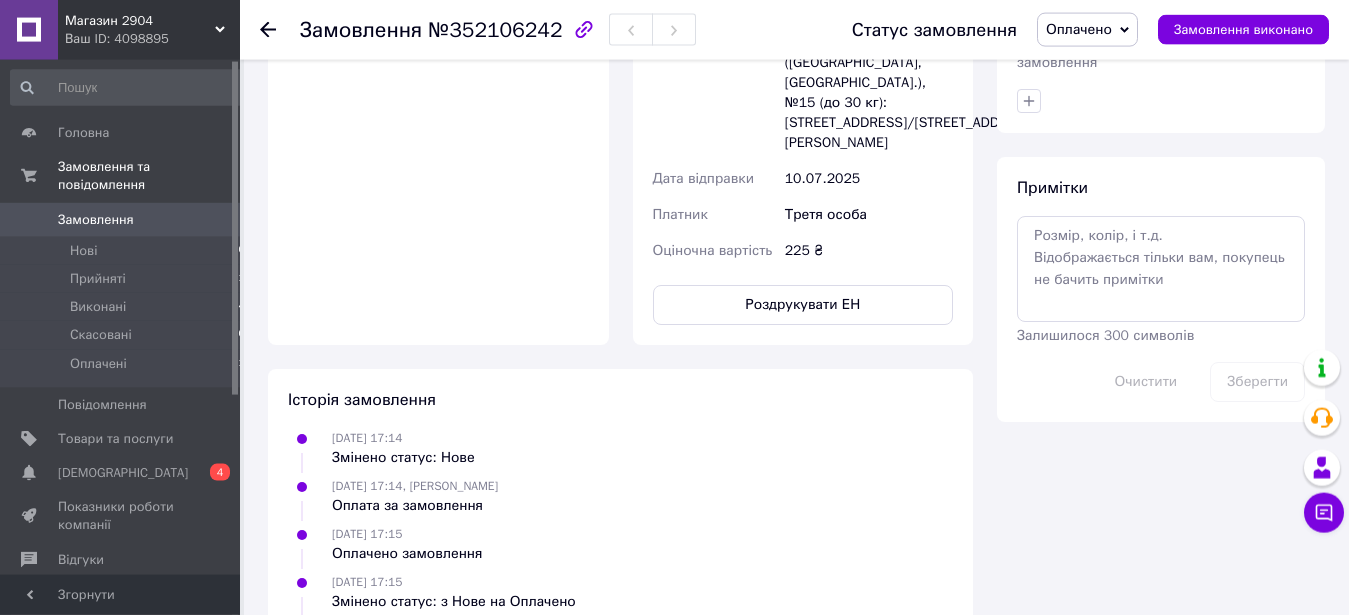 scroll, scrollTop: 1122, scrollLeft: 0, axis: vertical 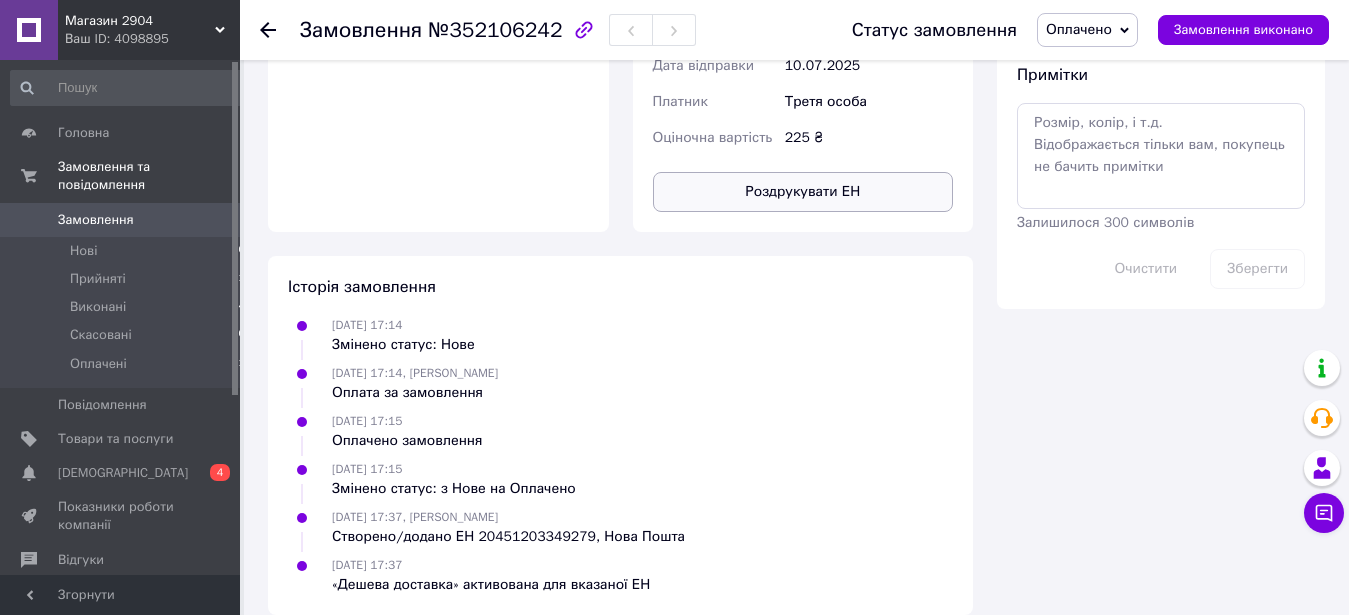 click on "Роздрукувати ЕН" at bounding box center [803, 192] 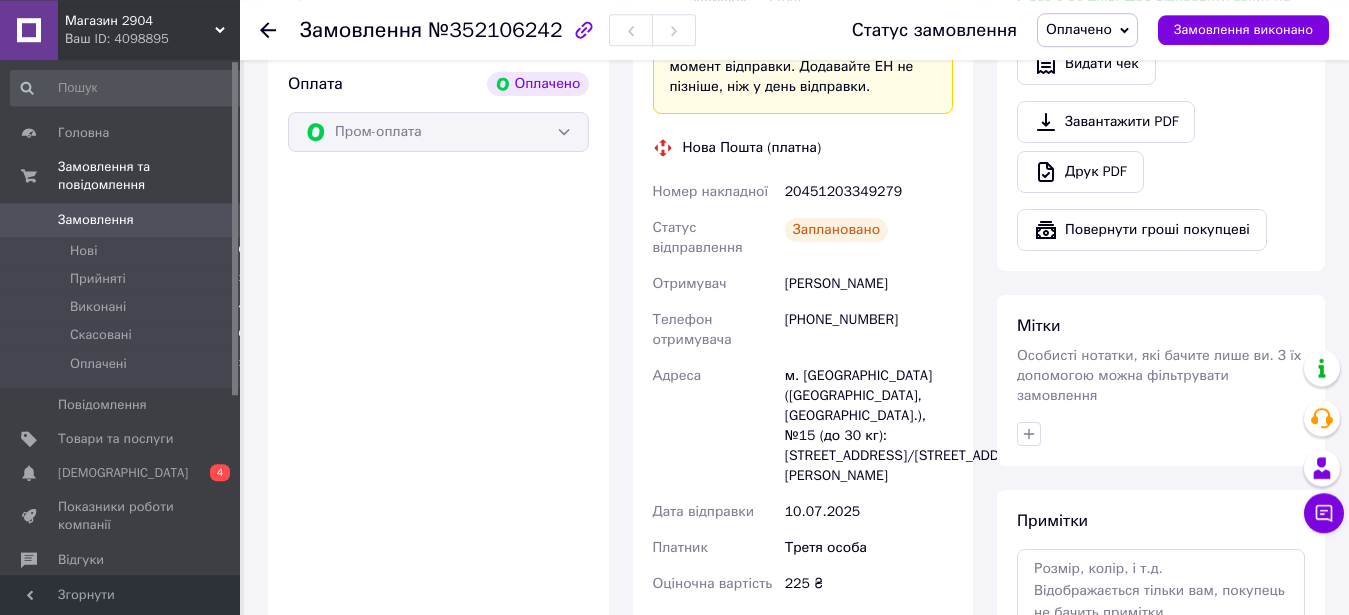 scroll, scrollTop: 510, scrollLeft: 0, axis: vertical 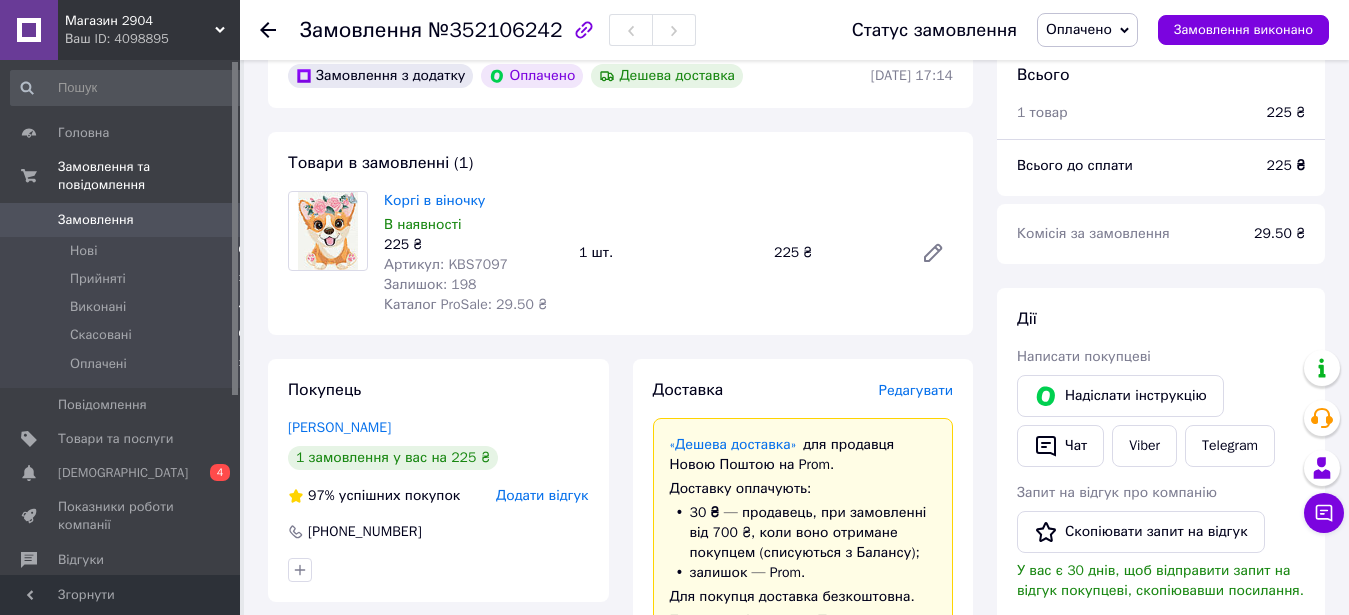 click 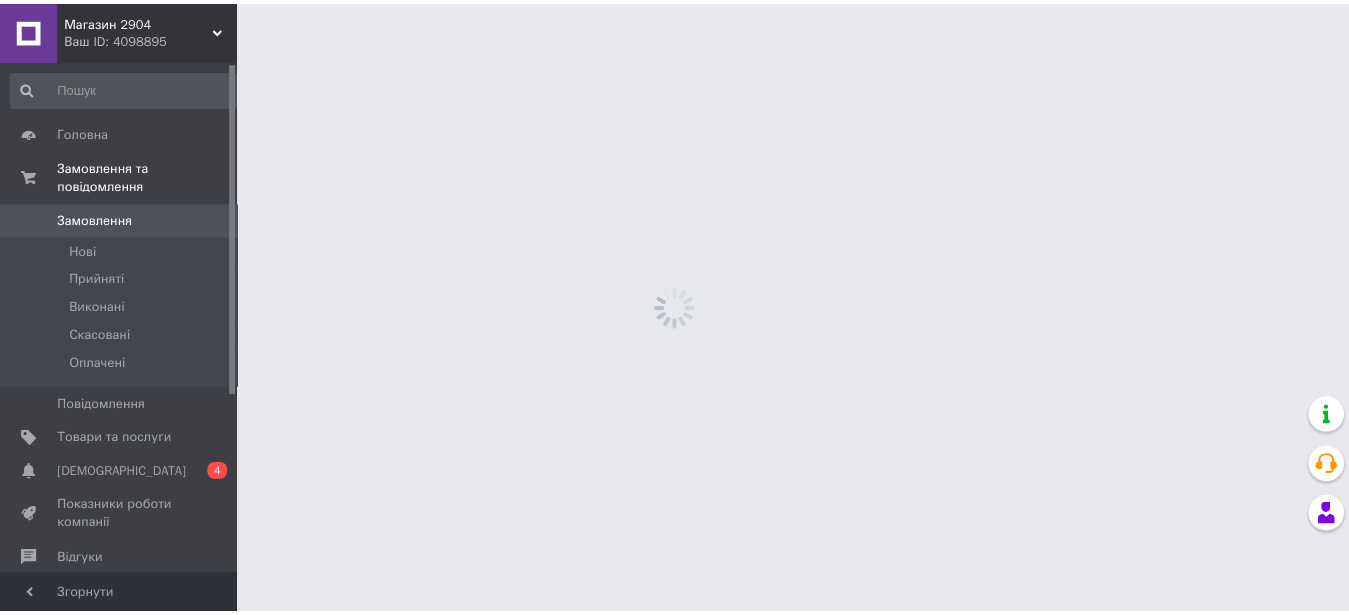 scroll, scrollTop: 0, scrollLeft: 0, axis: both 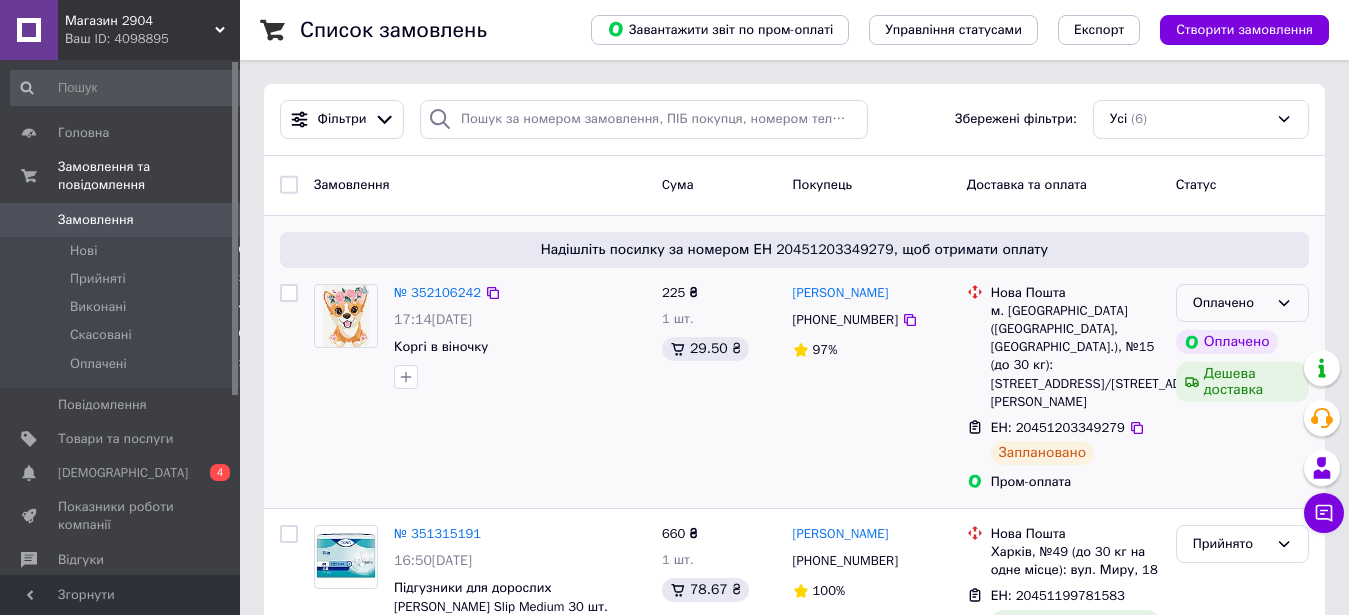 click on "Оплачено" at bounding box center (1242, 303) 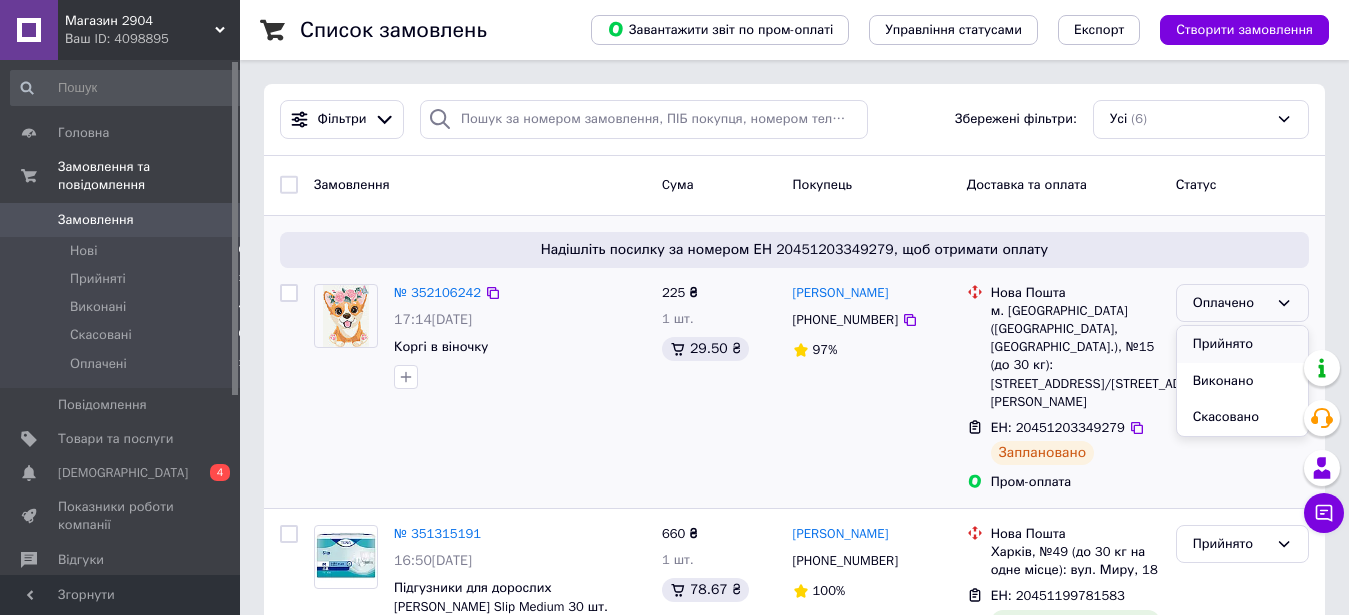 click on "Прийнято" at bounding box center [1242, 344] 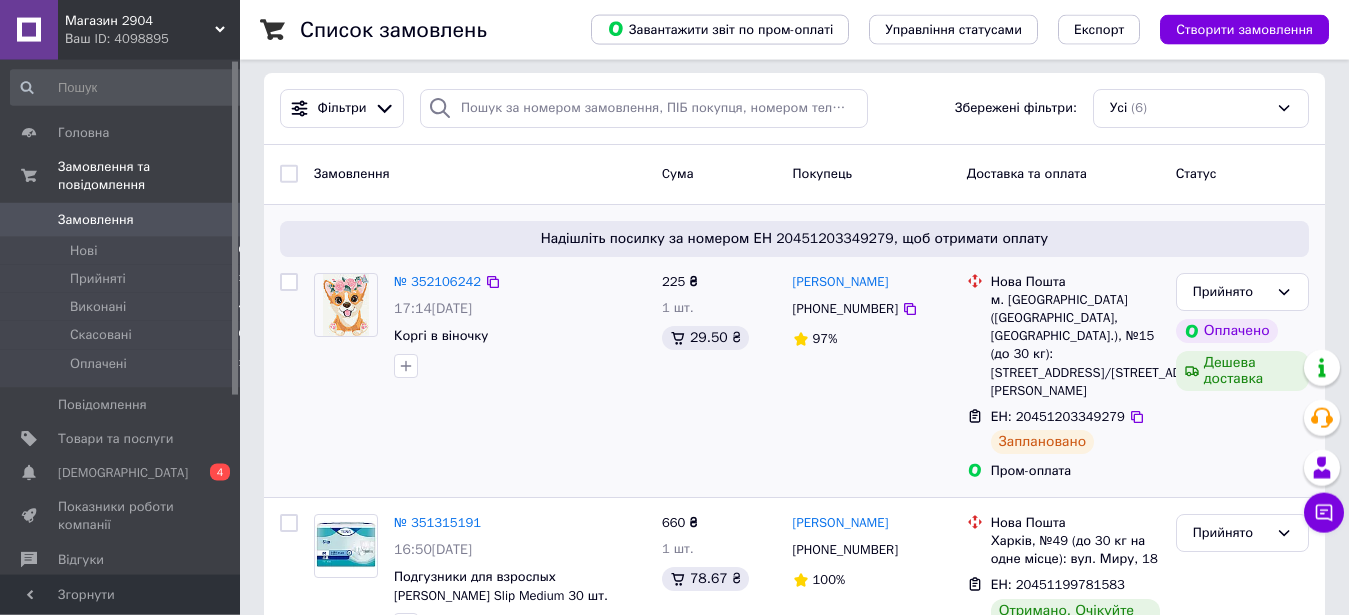 scroll, scrollTop: 0, scrollLeft: 0, axis: both 